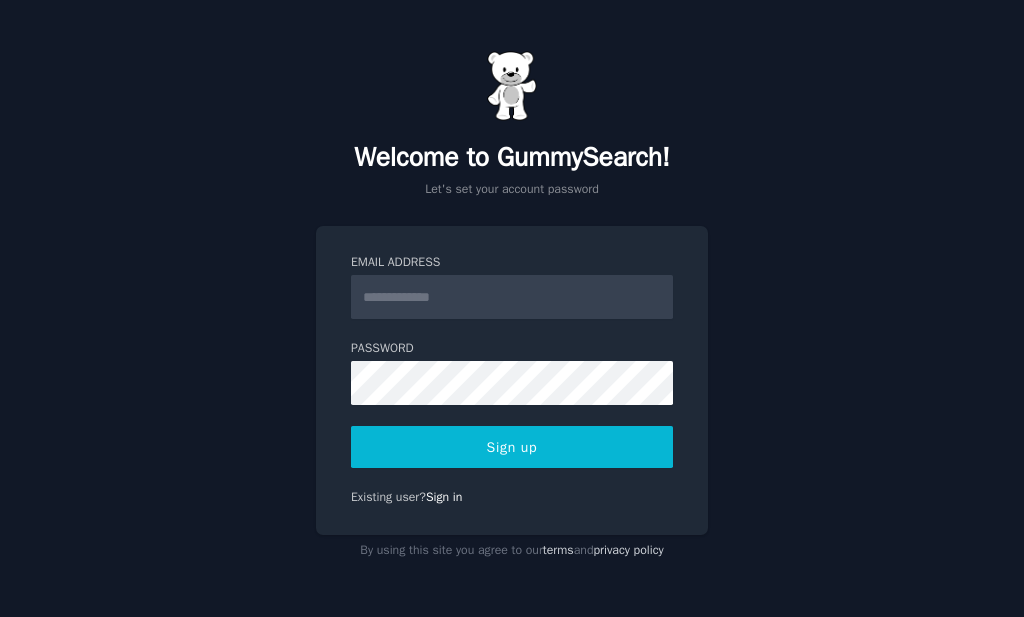 scroll, scrollTop: 0, scrollLeft: 0, axis: both 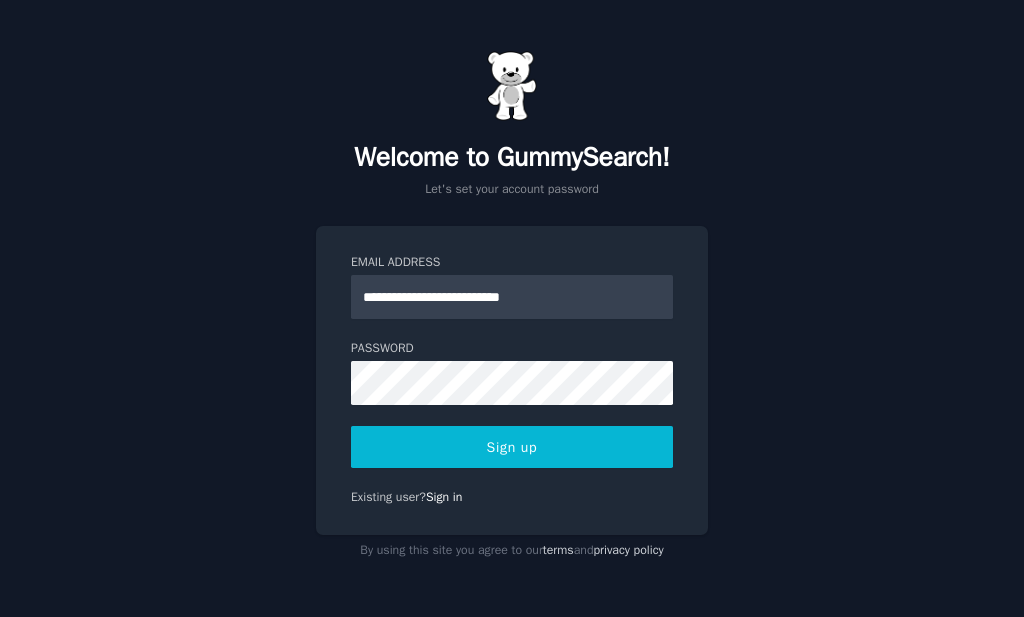 type on "**********" 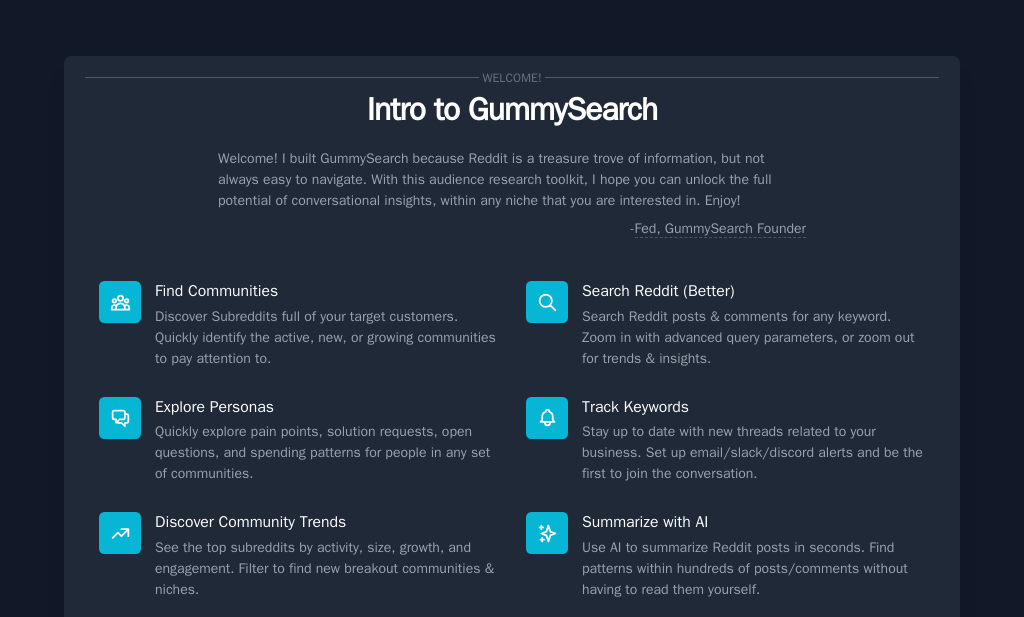 scroll, scrollTop: 0, scrollLeft: 0, axis: both 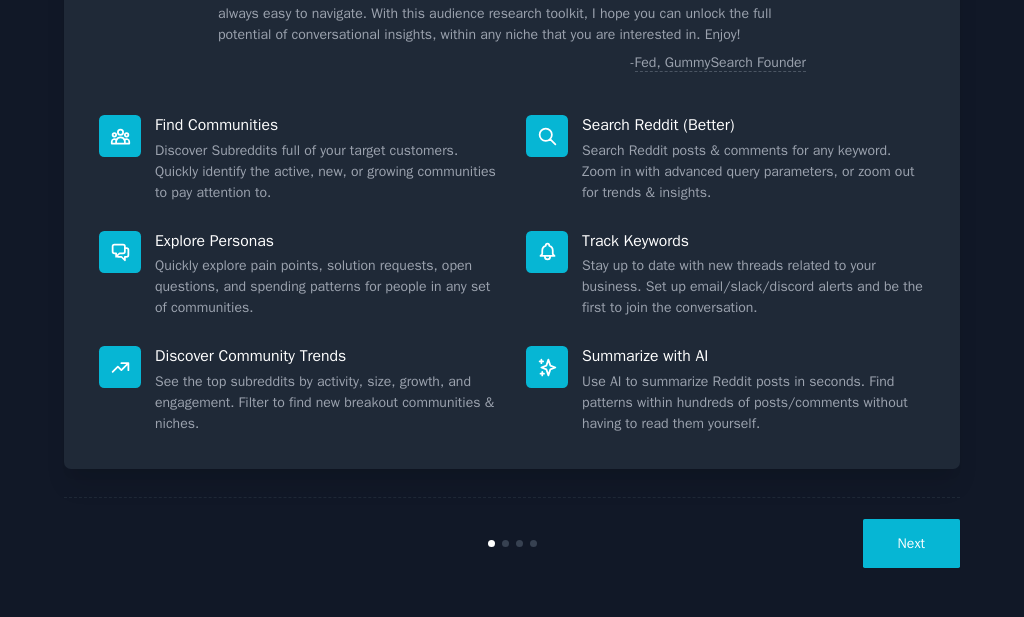 click at bounding box center [505, 543] 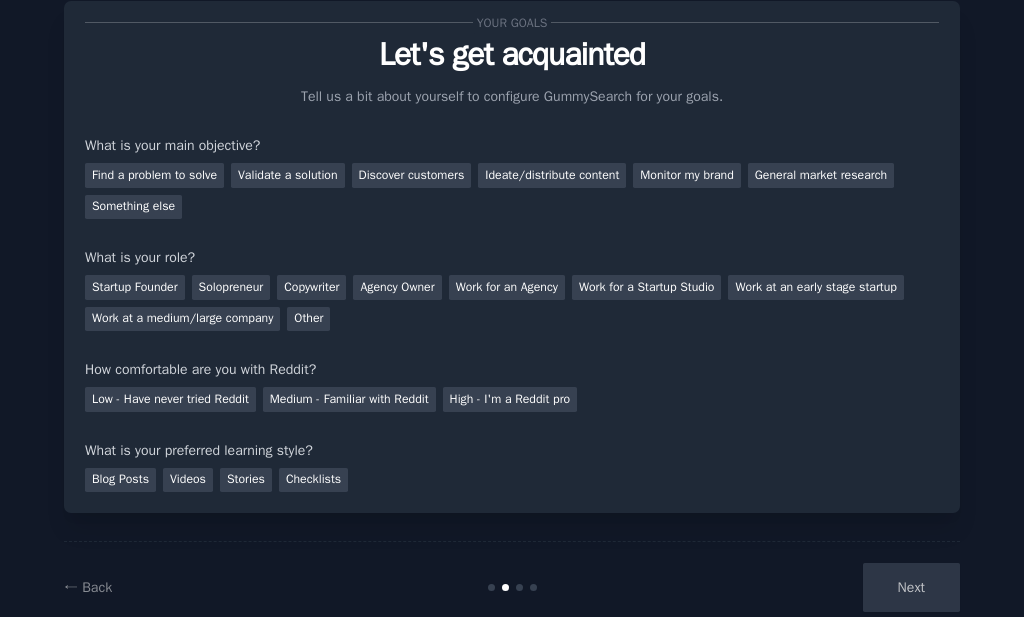 scroll, scrollTop: 99, scrollLeft: 0, axis: vertical 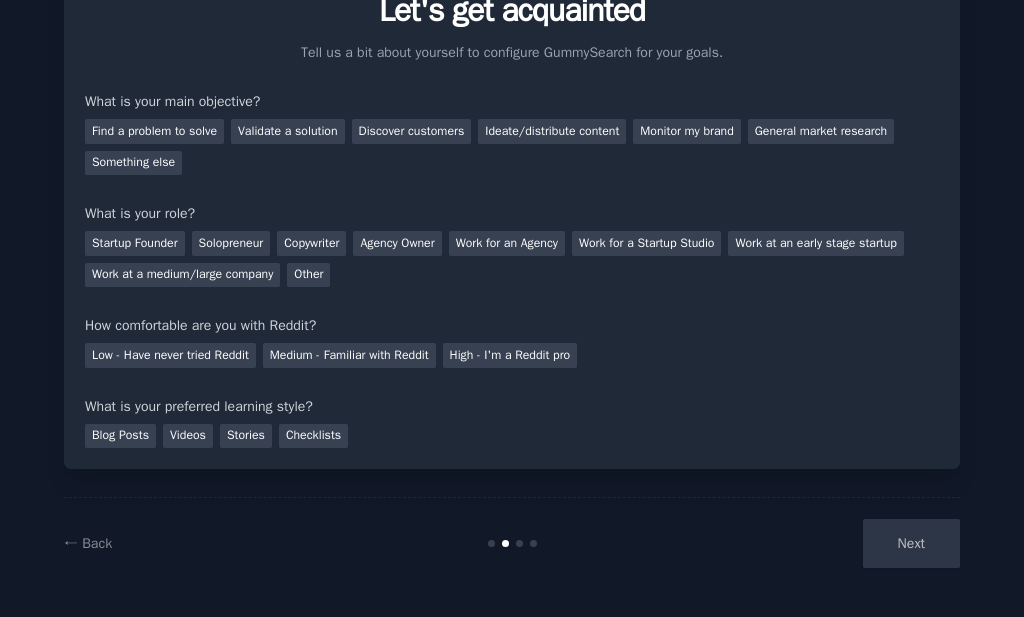 click on "Next" at bounding box center (810, 543) 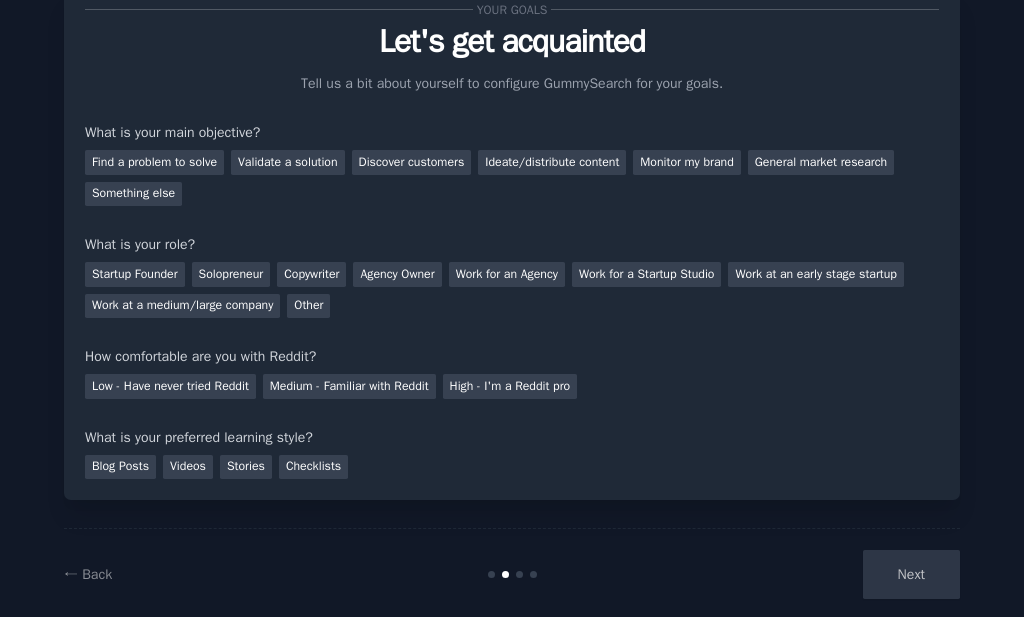 scroll, scrollTop: 99, scrollLeft: 0, axis: vertical 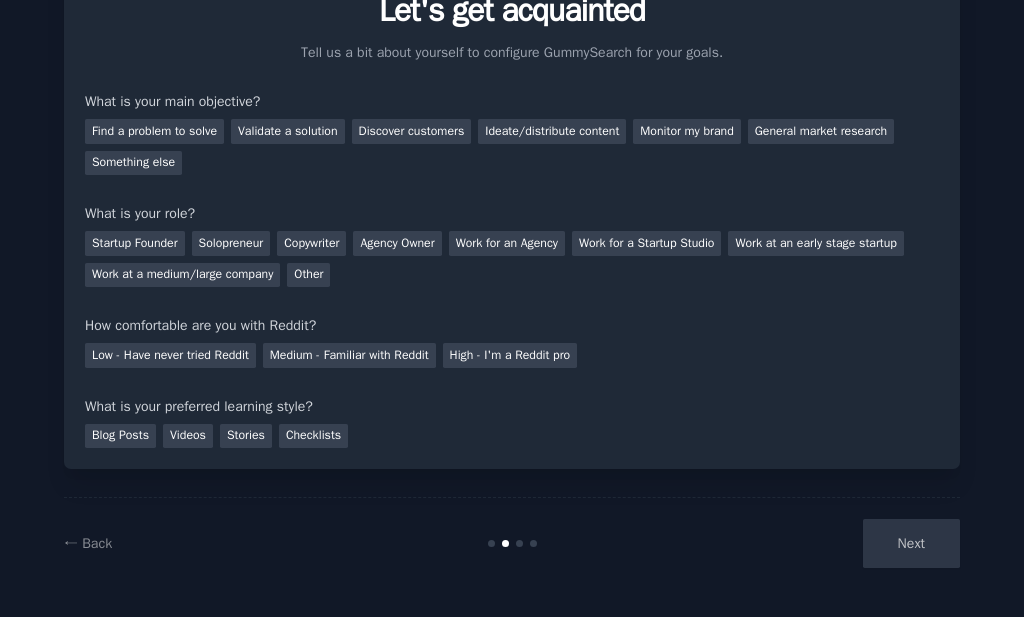 click at bounding box center [519, 543] 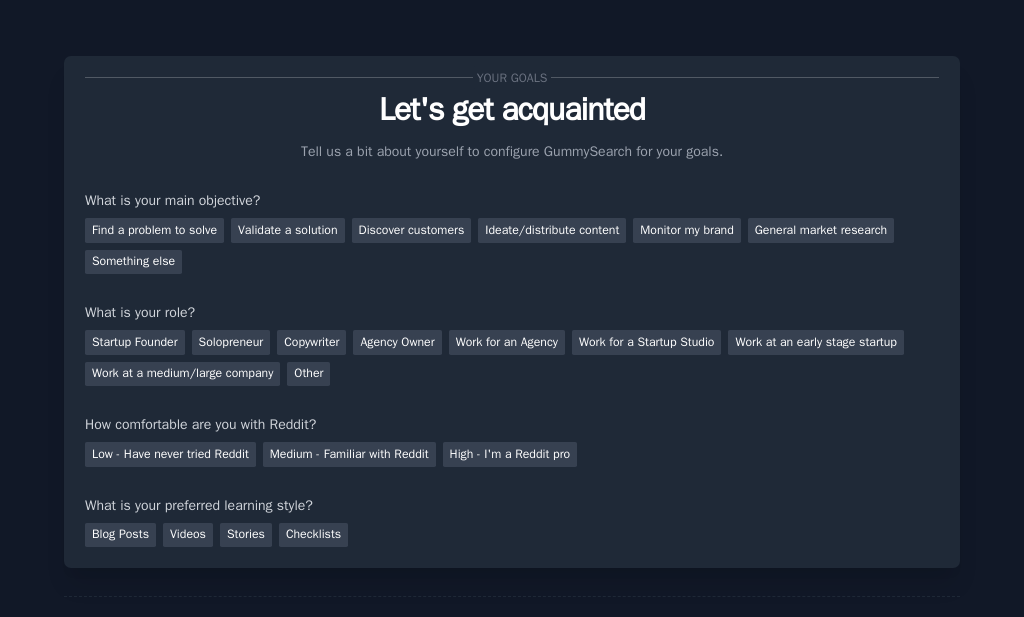 scroll, scrollTop: 99, scrollLeft: 0, axis: vertical 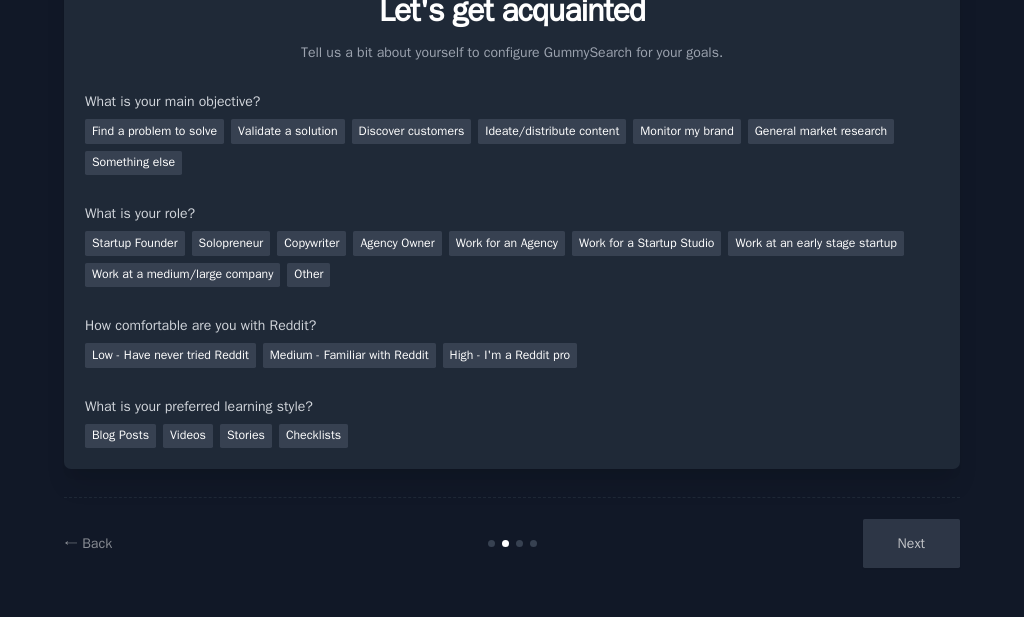 click on "Next" at bounding box center [810, 543] 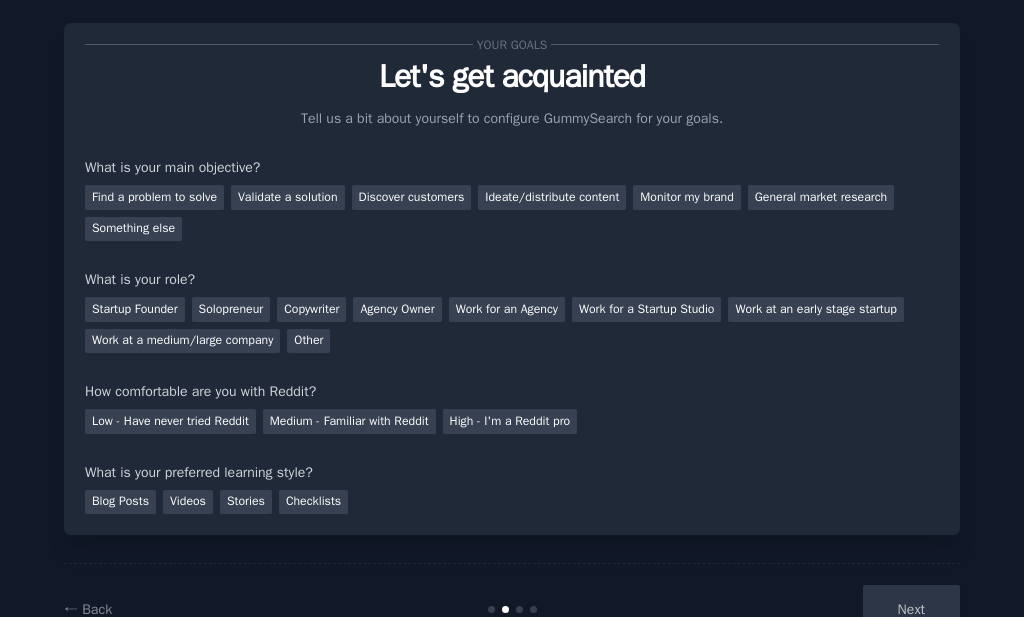 scroll, scrollTop: 0, scrollLeft: 0, axis: both 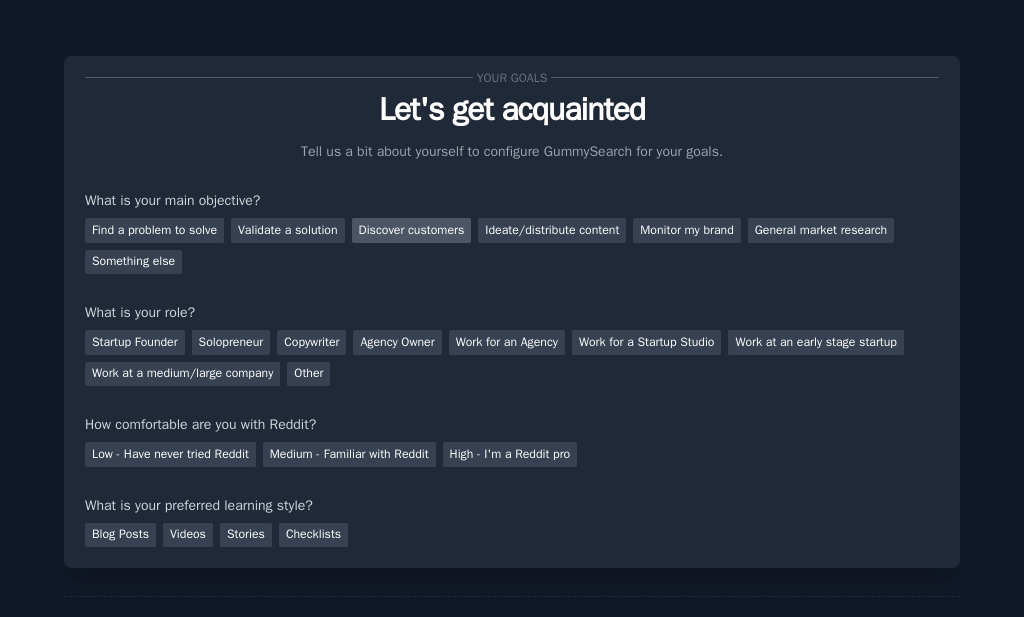 click on "Discover customers" at bounding box center [412, 230] 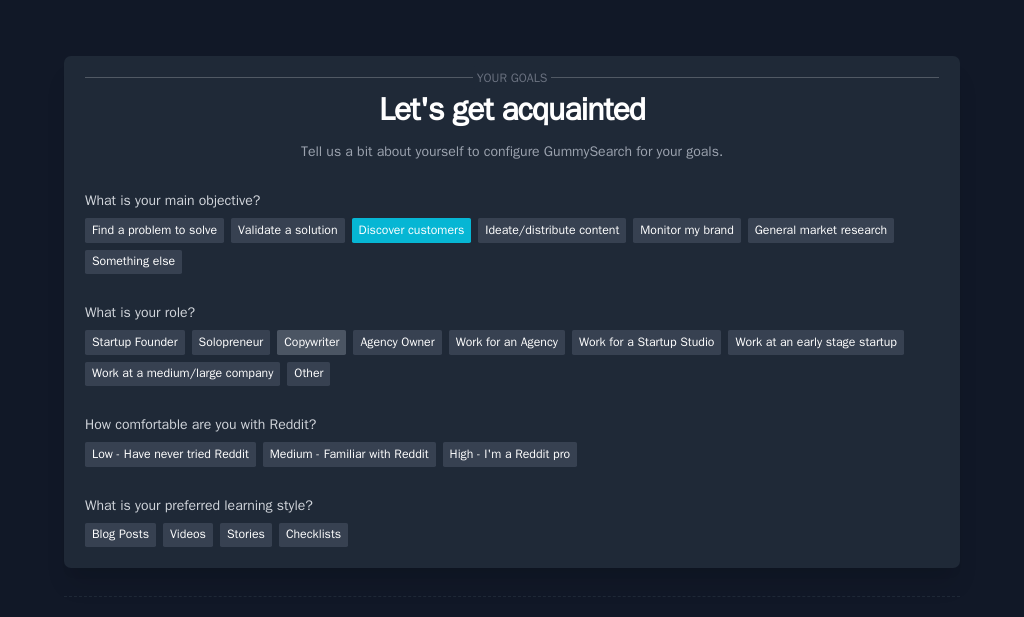 click on "Copywriter" at bounding box center (311, 342) 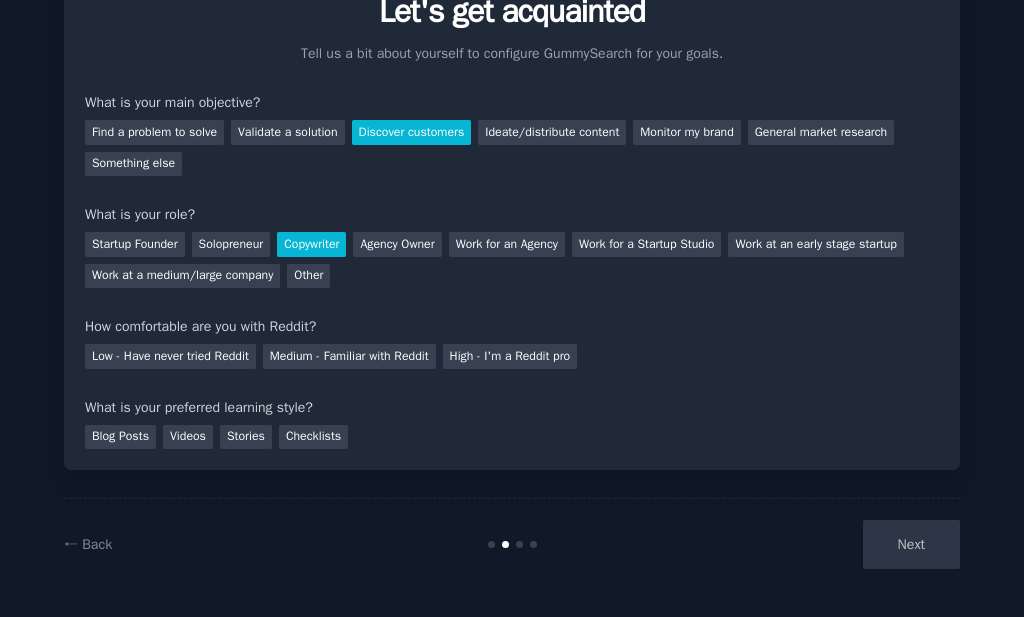 scroll, scrollTop: 99, scrollLeft: 0, axis: vertical 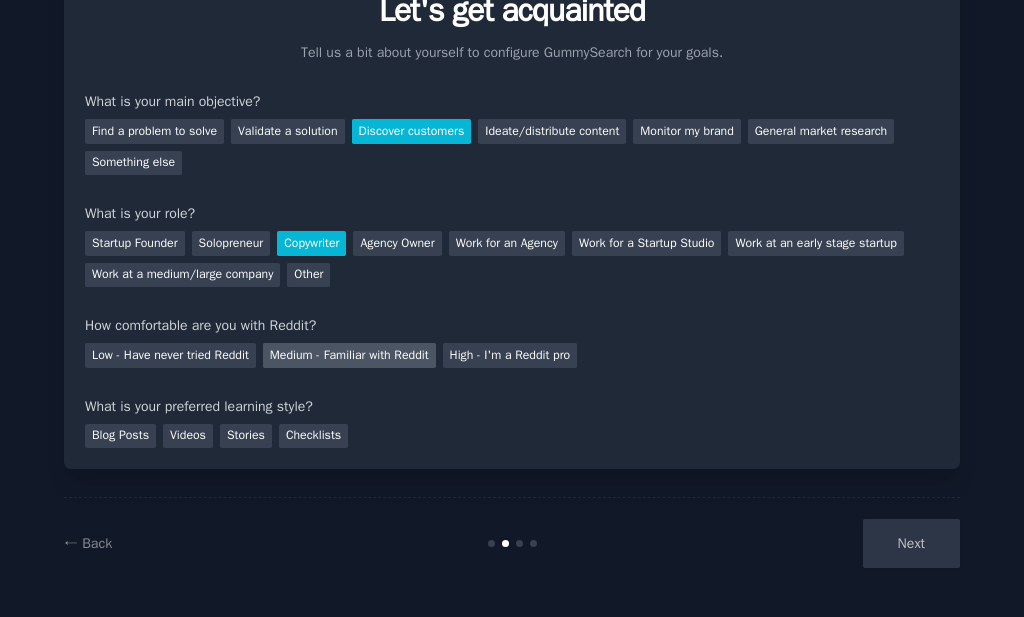 click on "Medium - Familiar with Reddit" at bounding box center (349, 355) 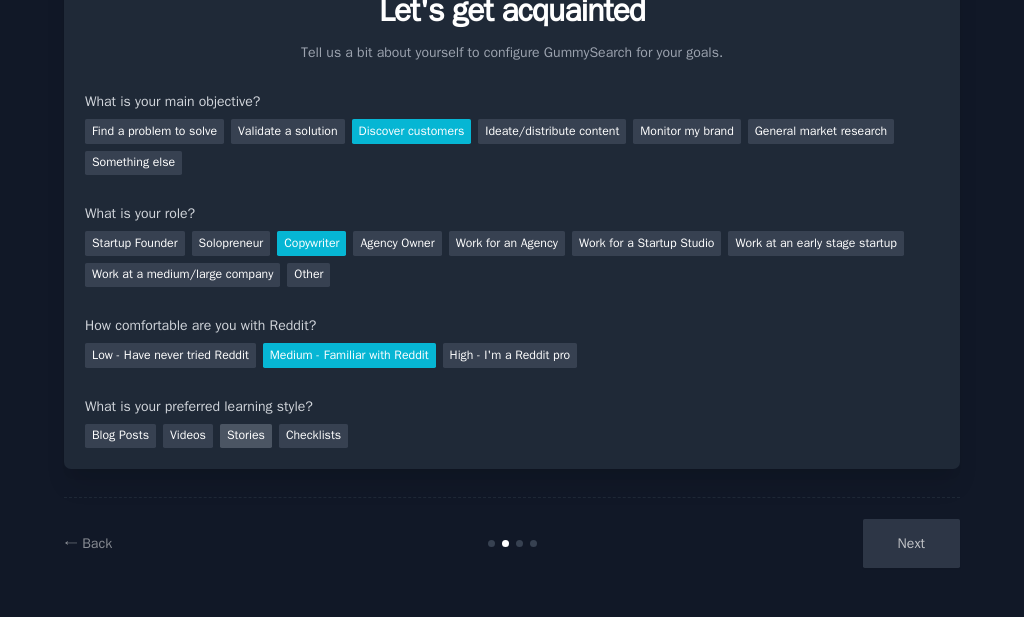 click on "Stories" at bounding box center (246, 436) 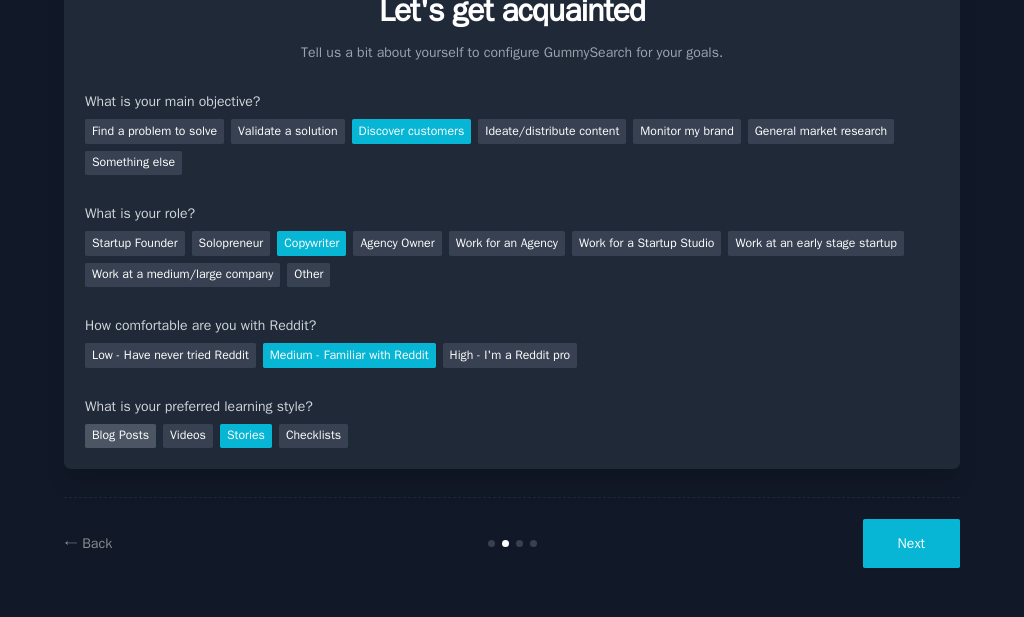 click on "Blog Posts" at bounding box center [120, 436] 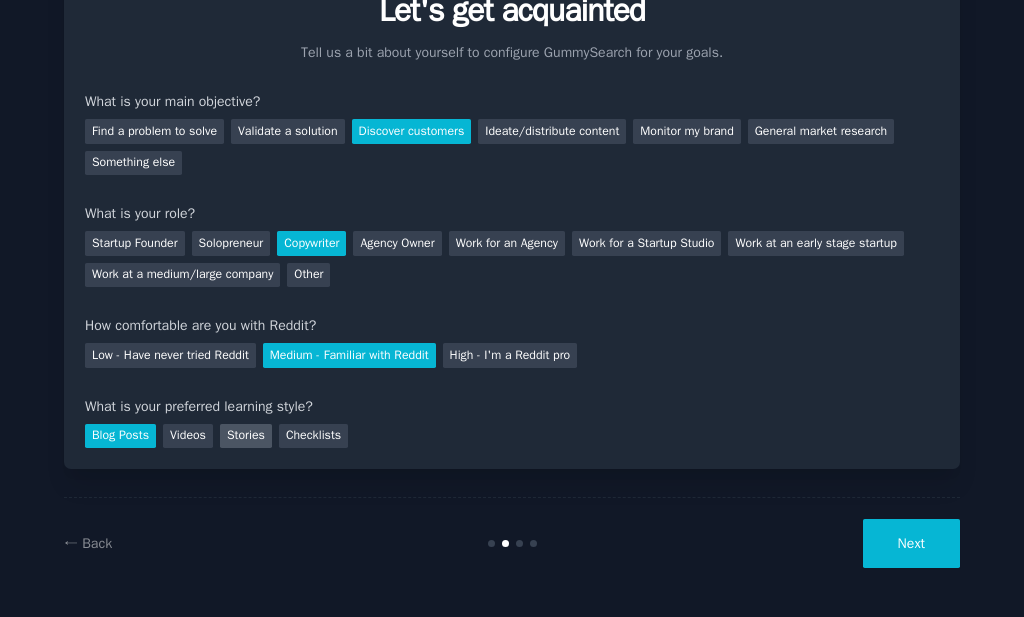 click on "Stories" at bounding box center [246, 436] 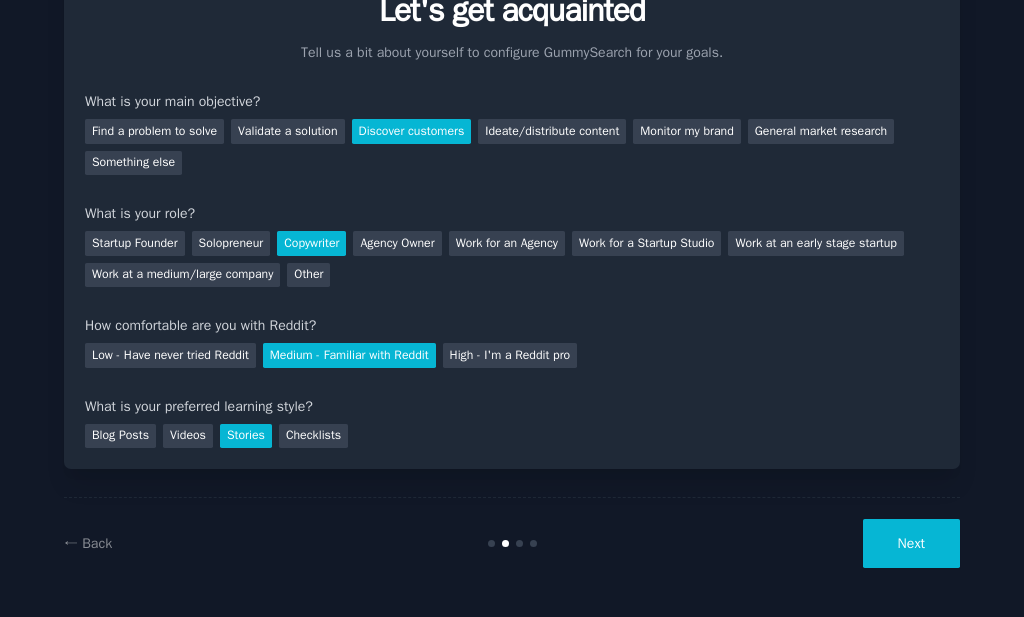 click on "Next" at bounding box center [911, 543] 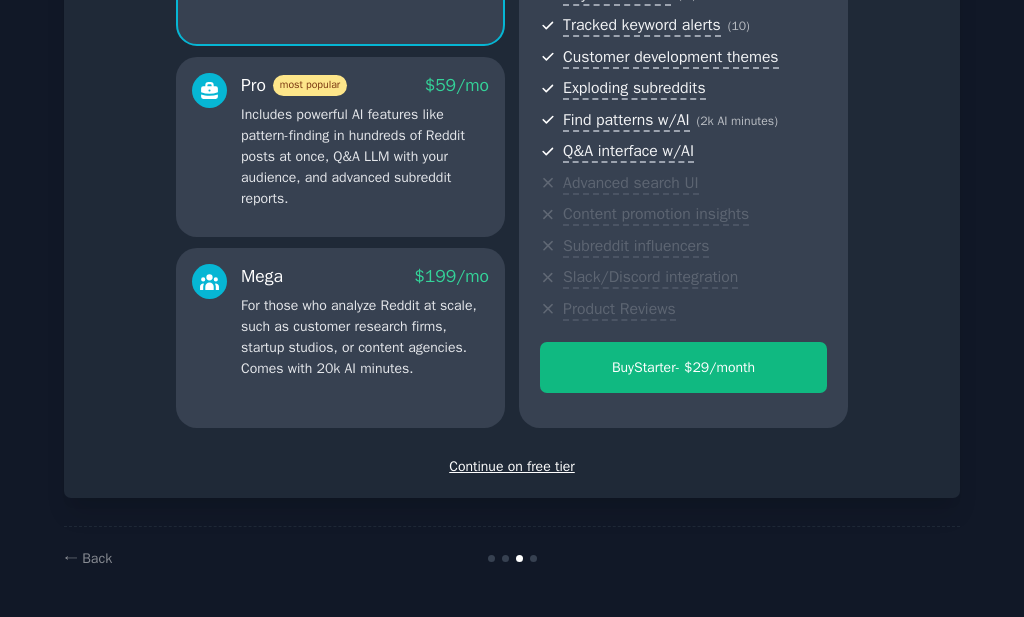scroll, scrollTop: 314, scrollLeft: 0, axis: vertical 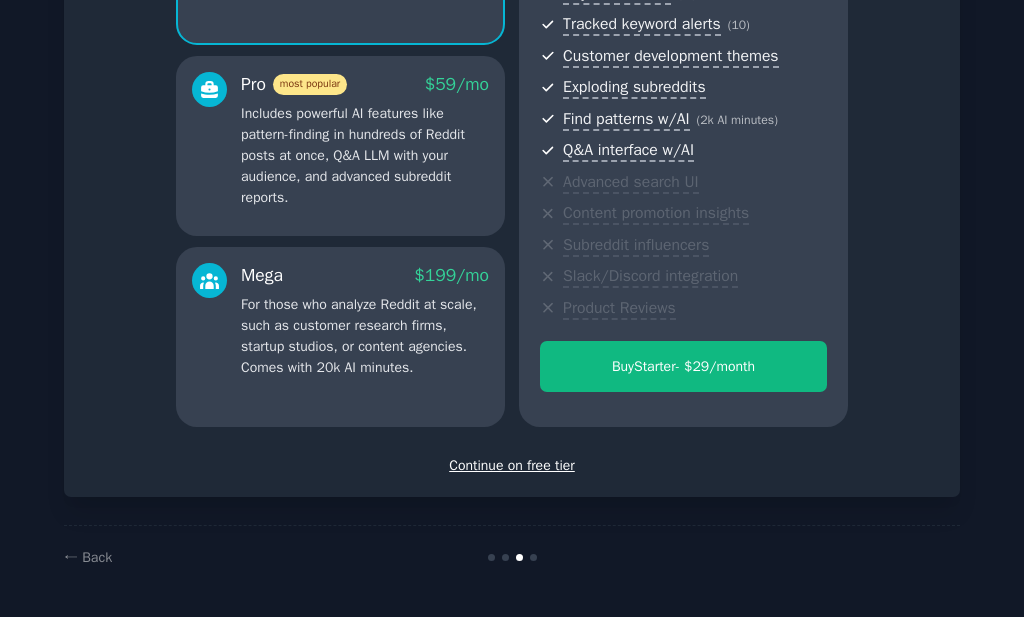 click on "Continue on free tier" at bounding box center [512, 465] 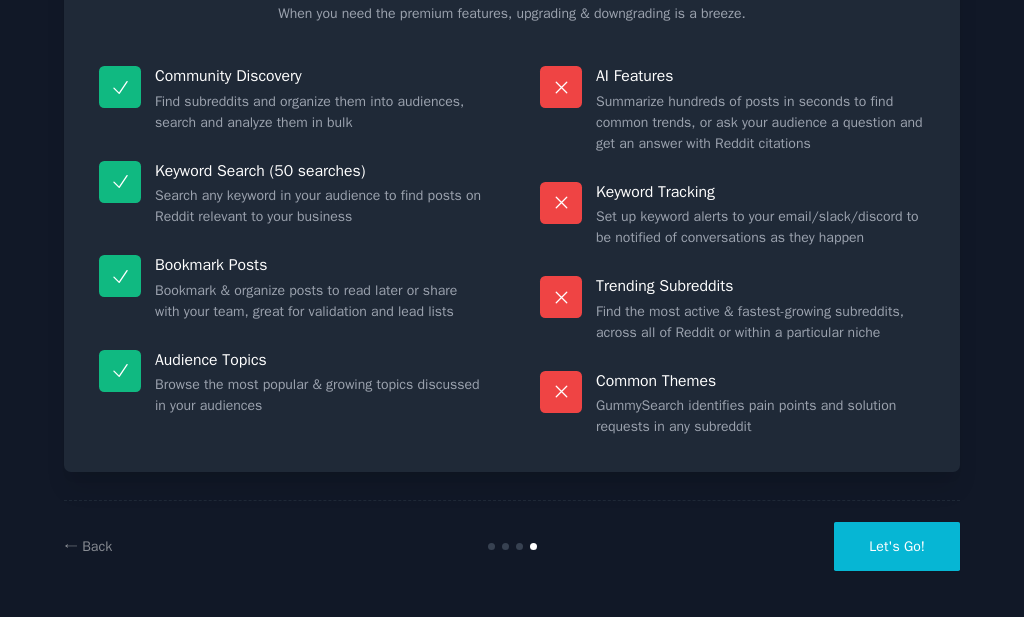 scroll, scrollTop: 162, scrollLeft: 0, axis: vertical 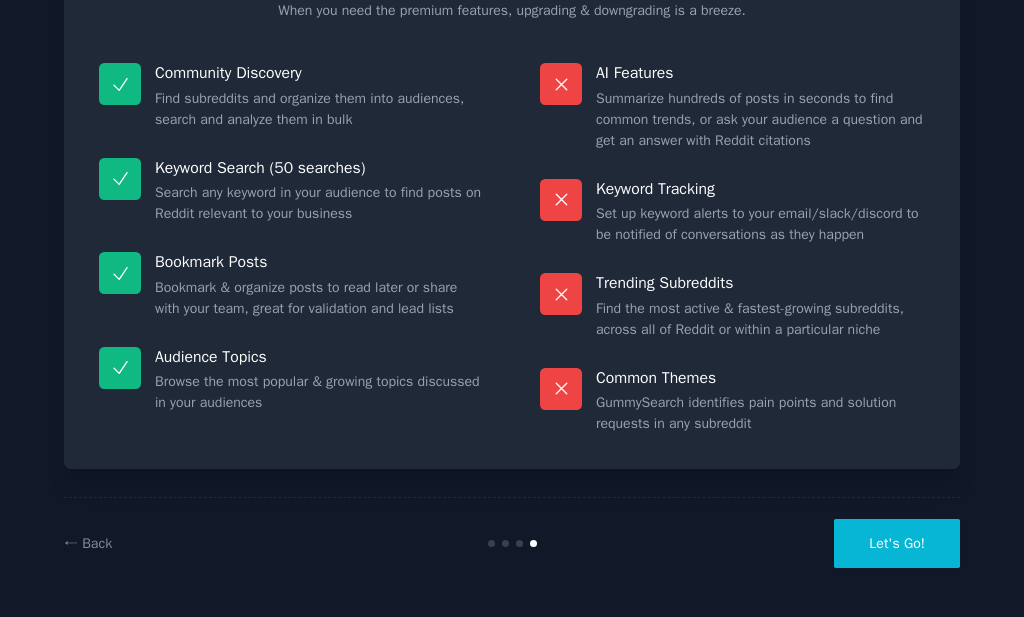 click on "Let's Go!" at bounding box center [897, 543] 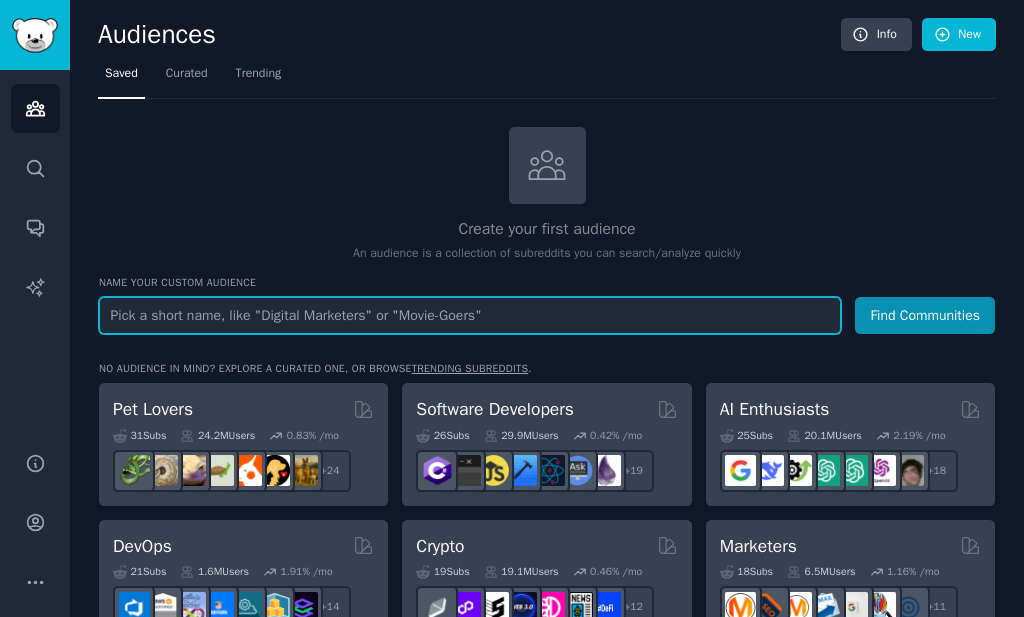 scroll, scrollTop: 100, scrollLeft: 0, axis: vertical 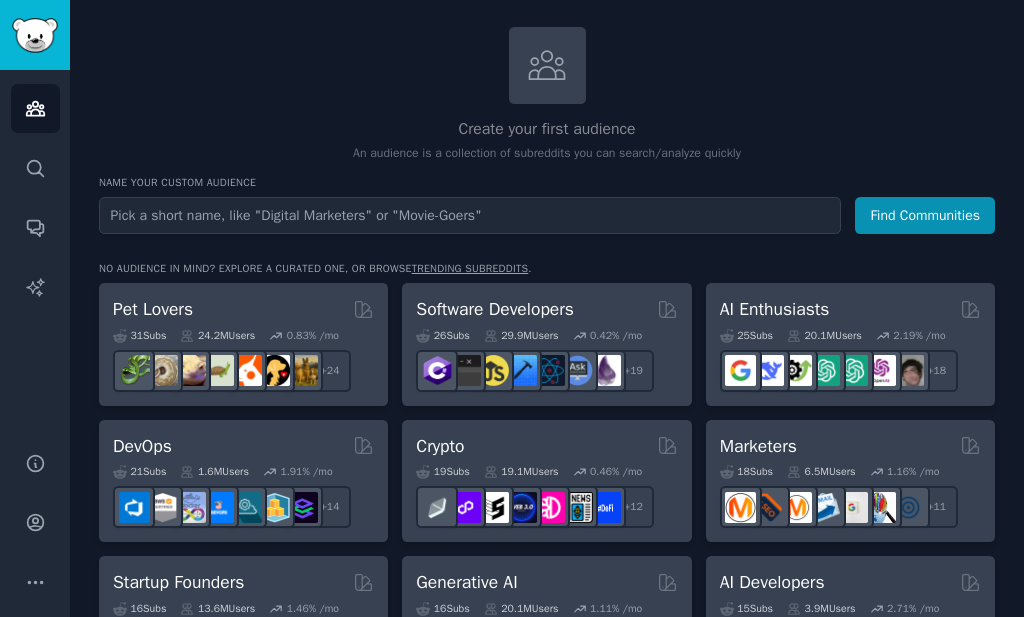 drag, startPoint x: 223, startPoint y: 375, endPoint x: 693, endPoint y: 106, distance: 541.53577 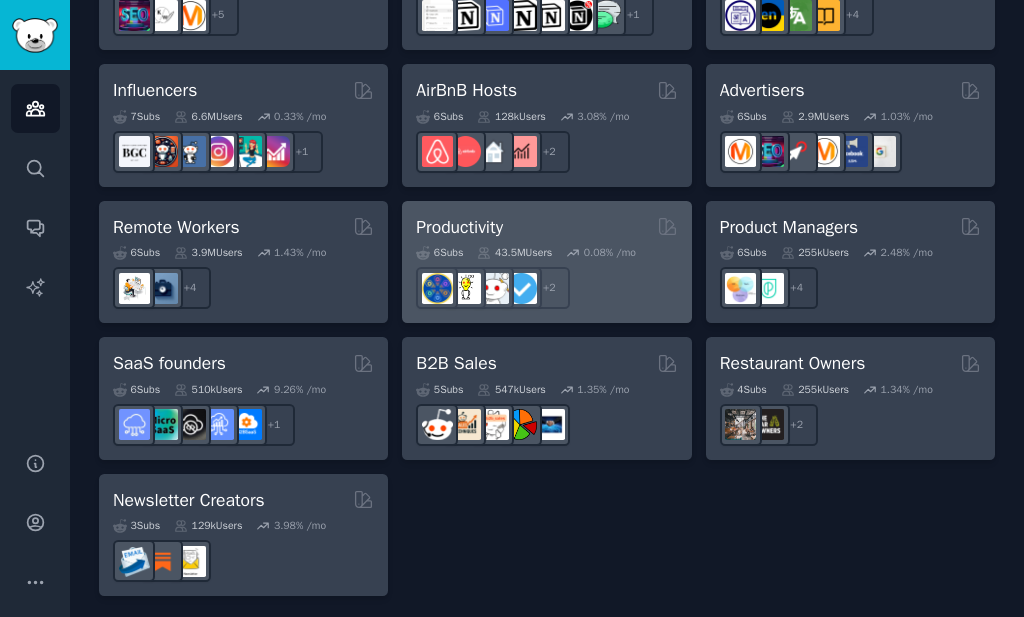 scroll, scrollTop: 1690, scrollLeft: 0, axis: vertical 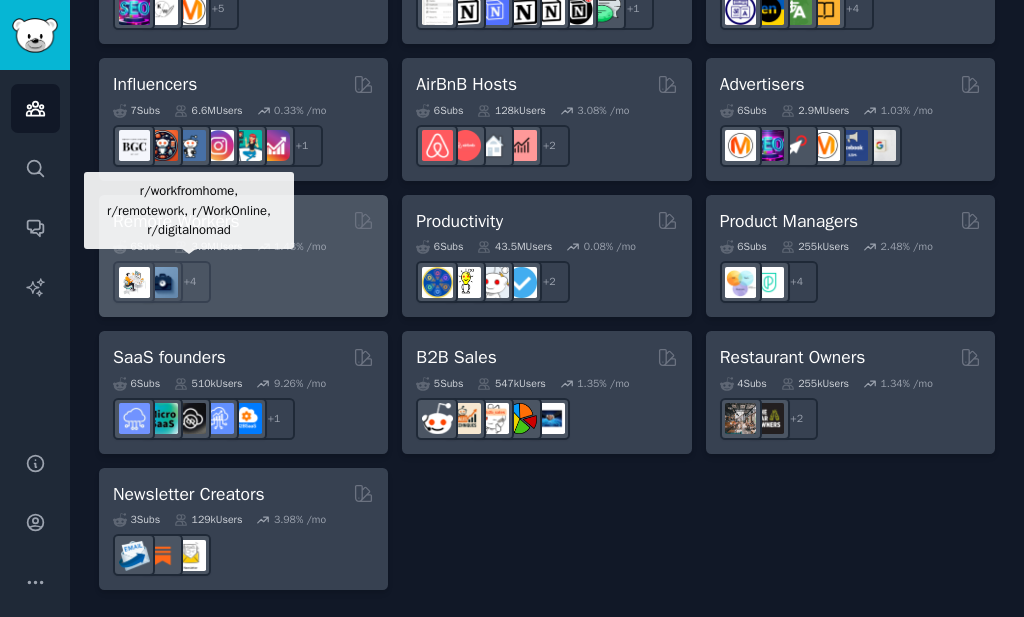 click on "+ 4" at bounding box center [190, 282] 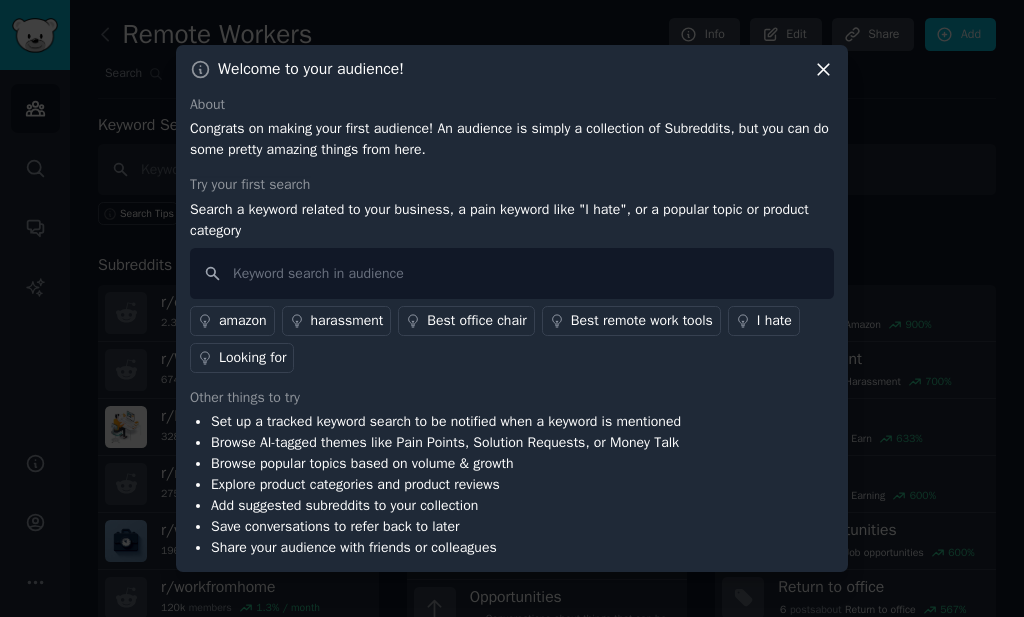 click 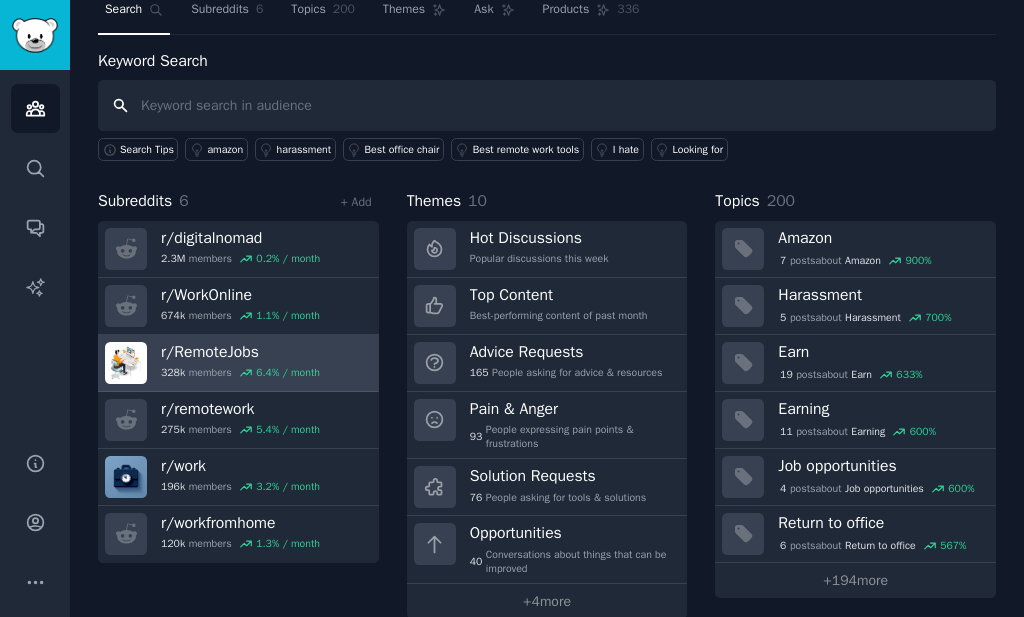 scroll, scrollTop: 94, scrollLeft: 0, axis: vertical 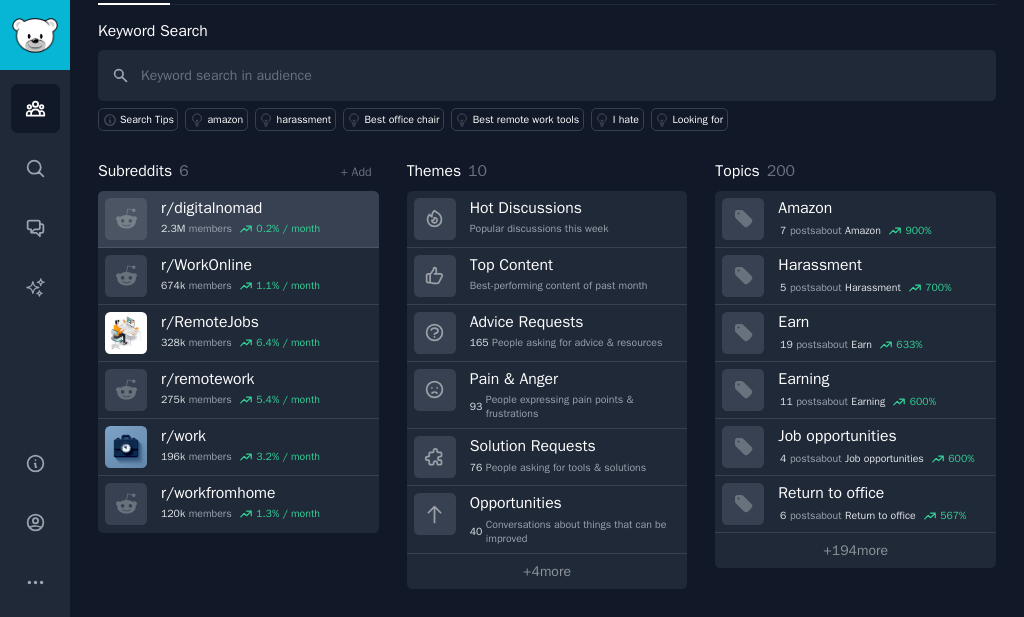 click on "r/ digitalnomad" at bounding box center (240, 208) 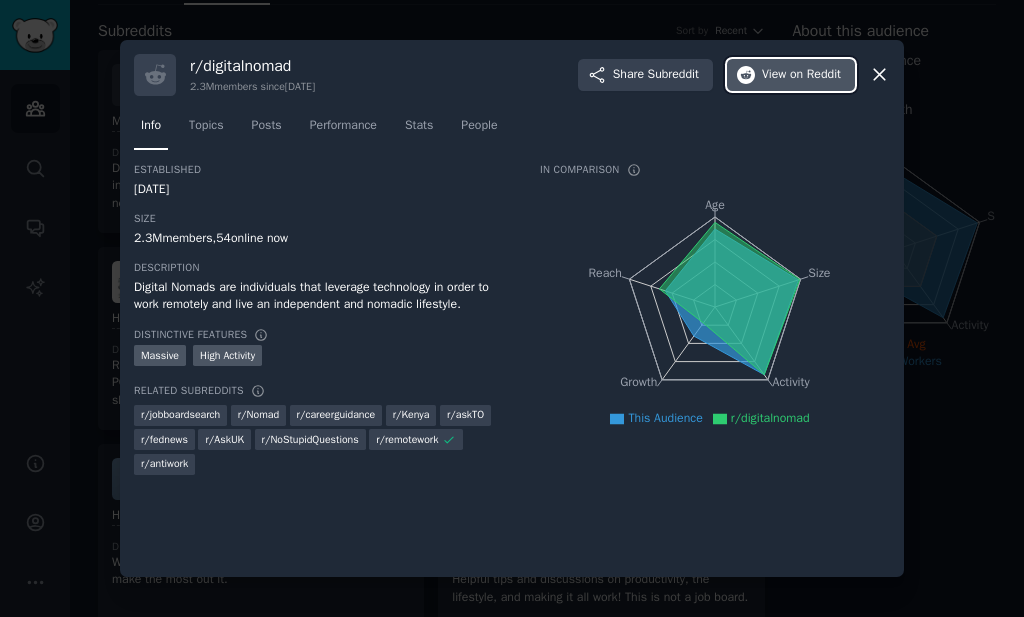 click on "View  on Reddit" at bounding box center (801, 75) 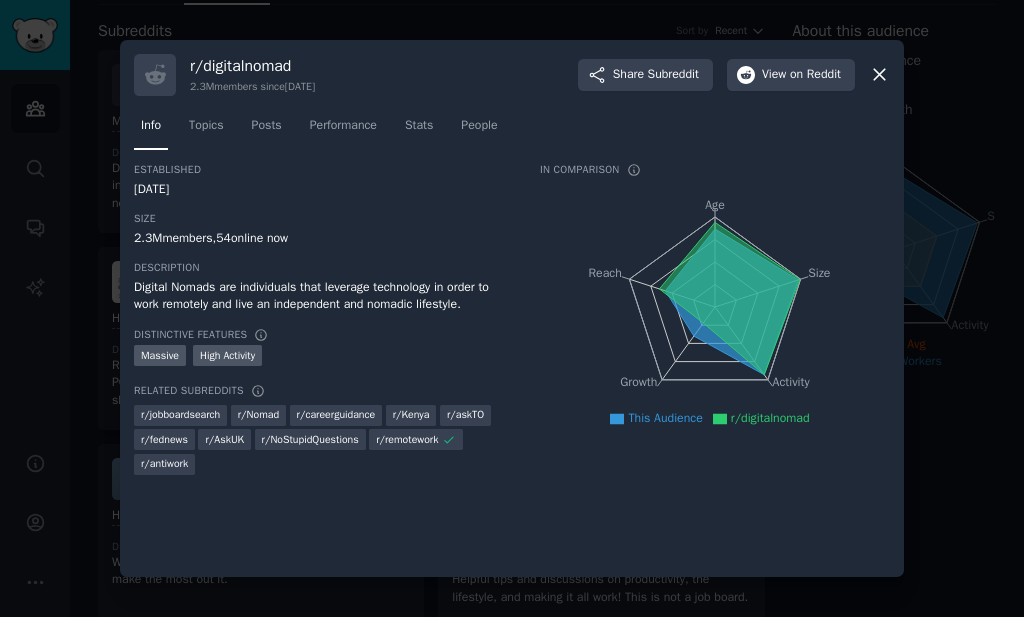 click 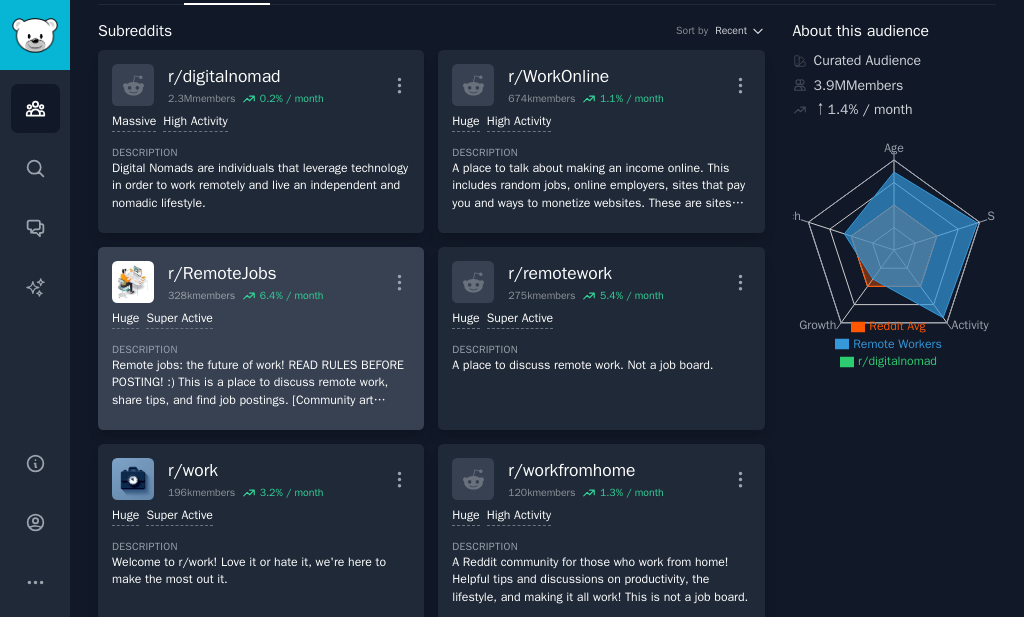 scroll, scrollTop: 0, scrollLeft: 0, axis: both 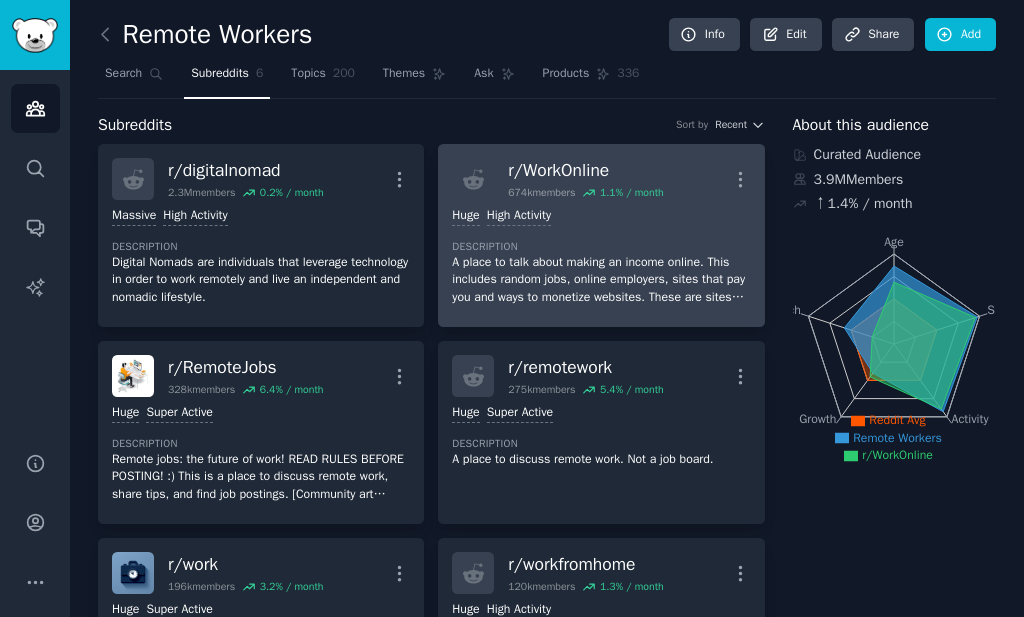 click on "r/ WorkOnline 674k  members 1.1 % / month More" at bounding box center [601, 179] 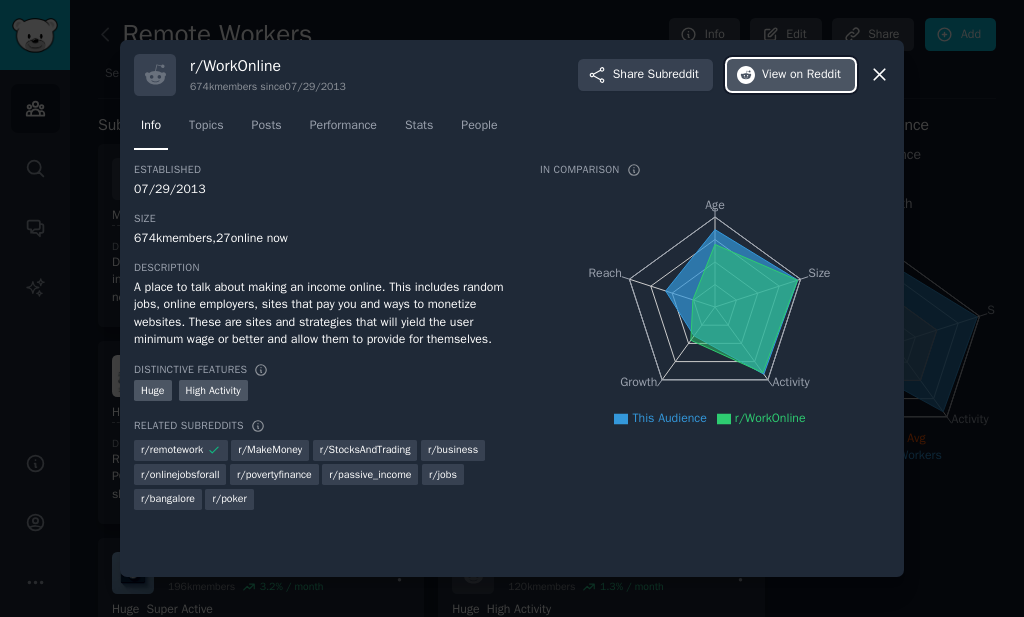 click on "on Reddit" at bounding box center [815, 75] 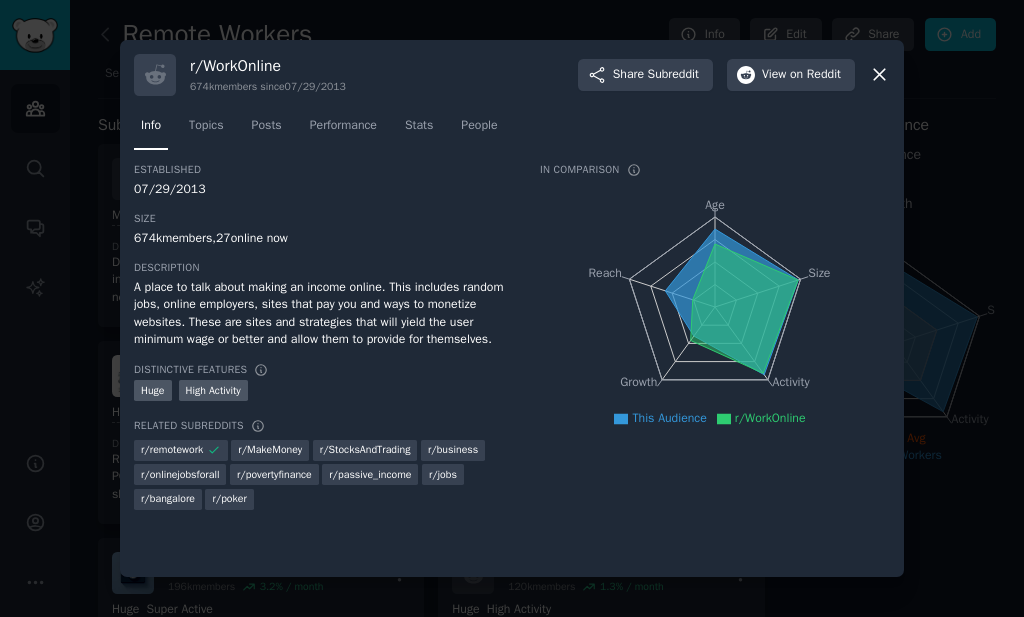 click 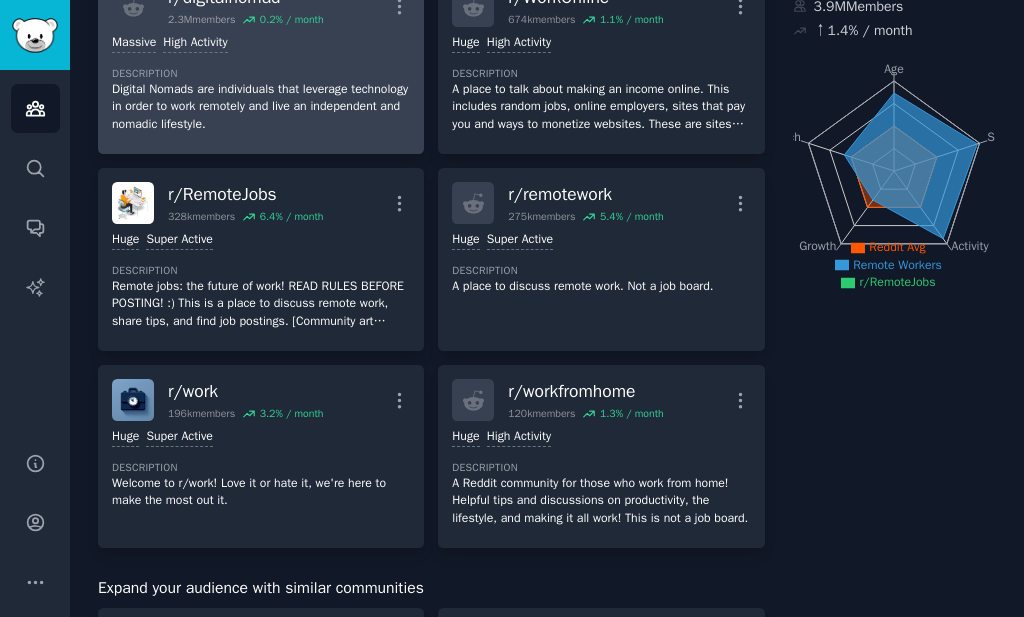 scroll, scrollTop: 200, scrollLeft: 0, axis: vertical 